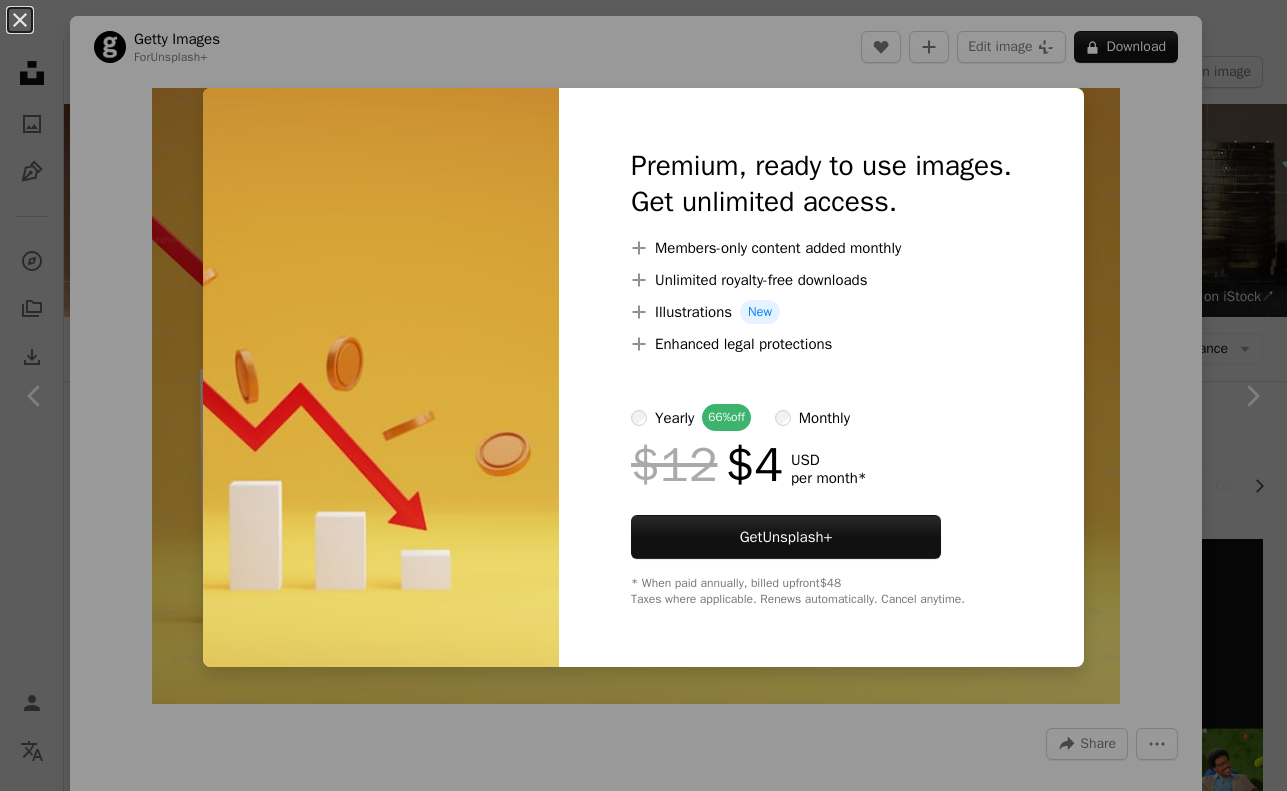 scroll, scrollTop: 1700, scrollLeft: 0, axis: vertical 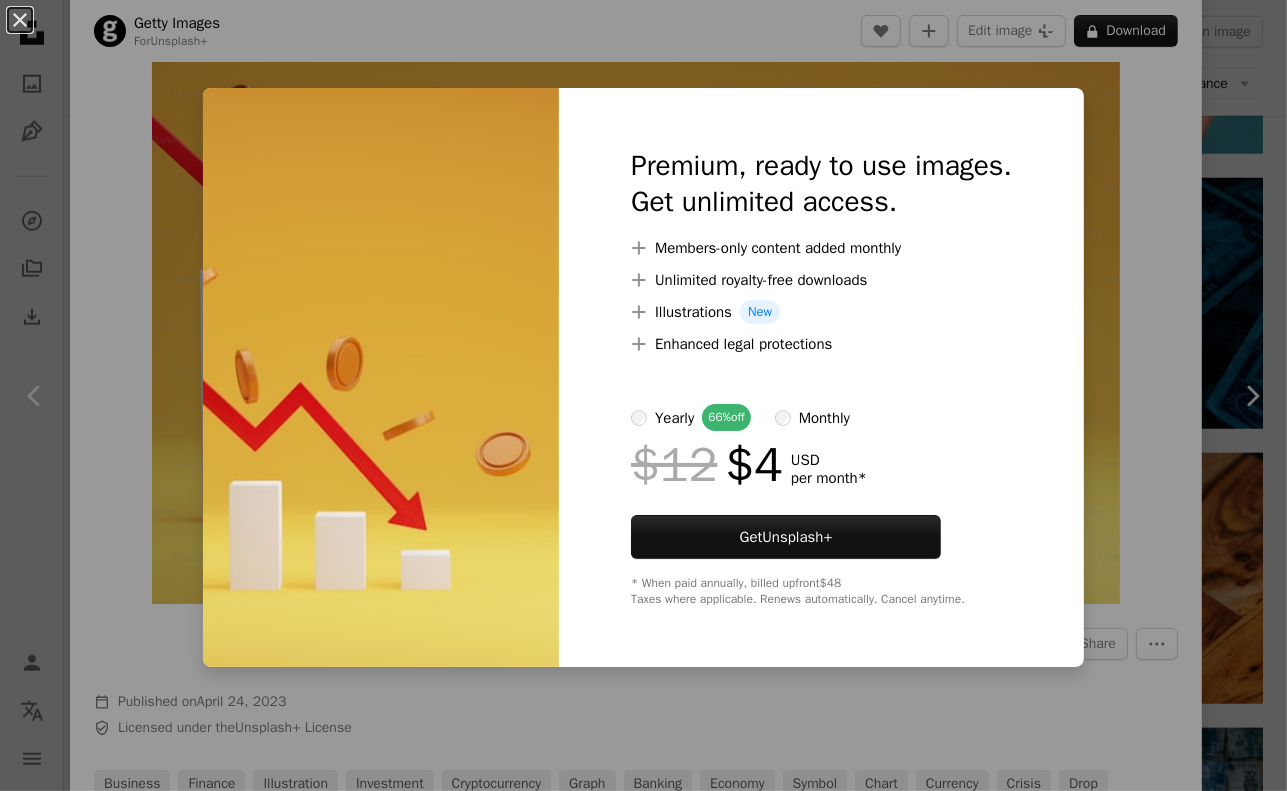 click on "An X shape Premium, ready to use images. Get unlimited access. A plus sign Members-only content added monthly A plus sign Unlimited royalty-free downloads A plus sign Illustrations  New A plus sign Enhanced legal protections yearly 66%  off monthly $12   $4 USD per month * Get  Unsplash+ * When paid annually, billed upfront  $48 Taxes where applicable. Renews automatically. Cancel anytime." at bounding box center (643, 395) 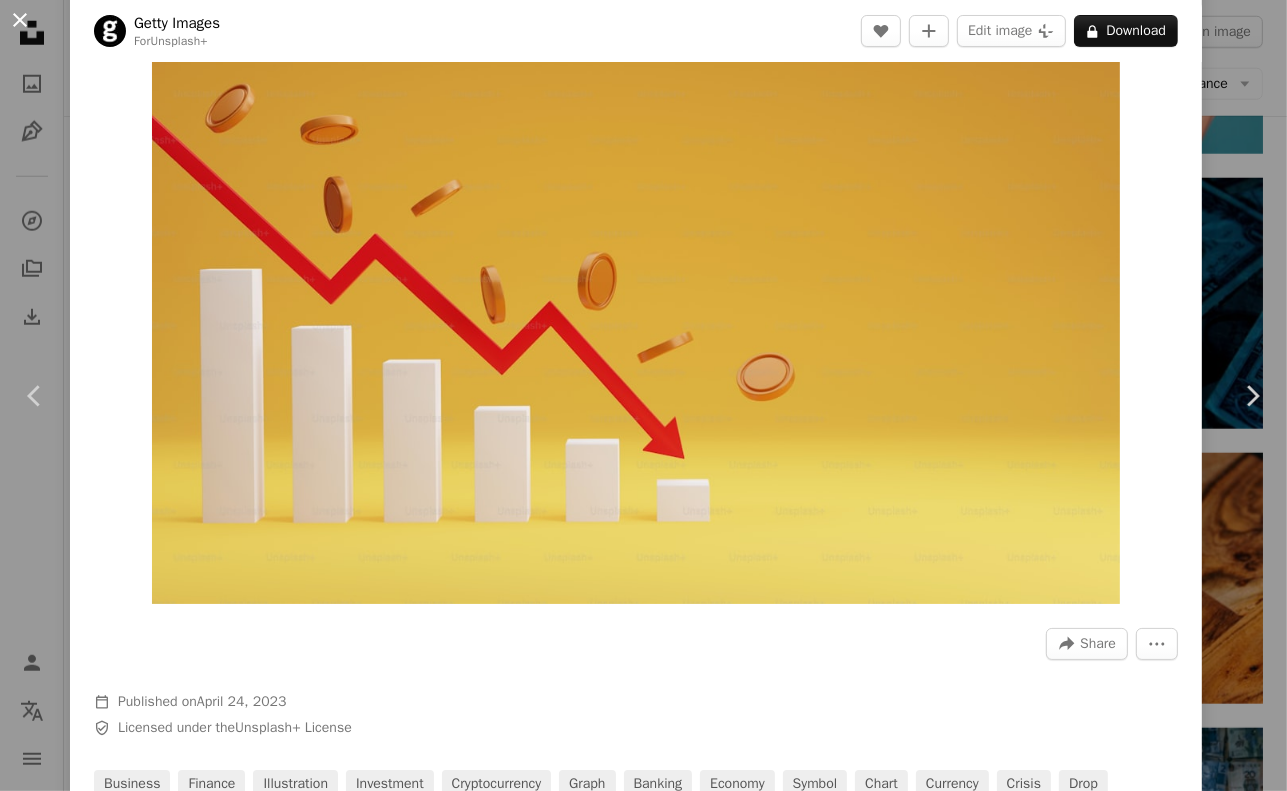 click on "An X shape" at bounding box center [20, 20] 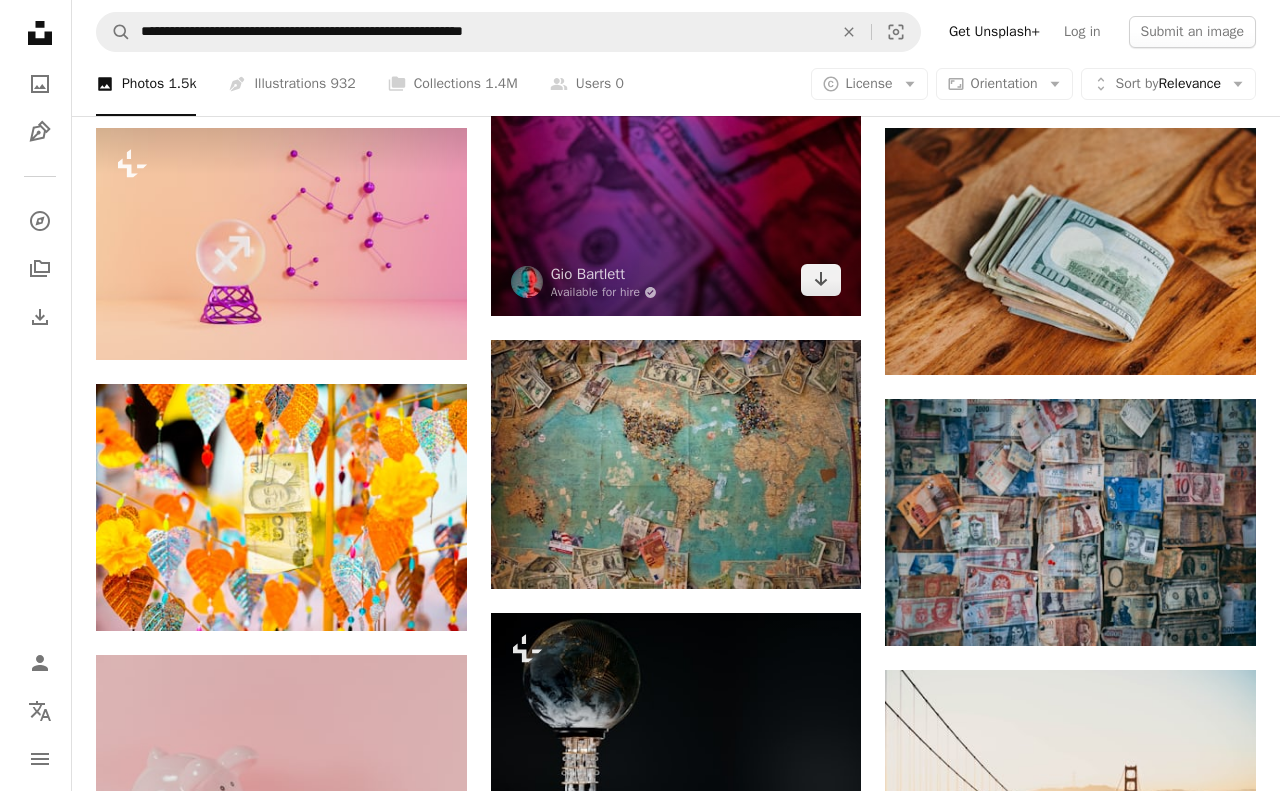 scroll, scrollTop: 1900, scrollLeft: 0, axis: vertical 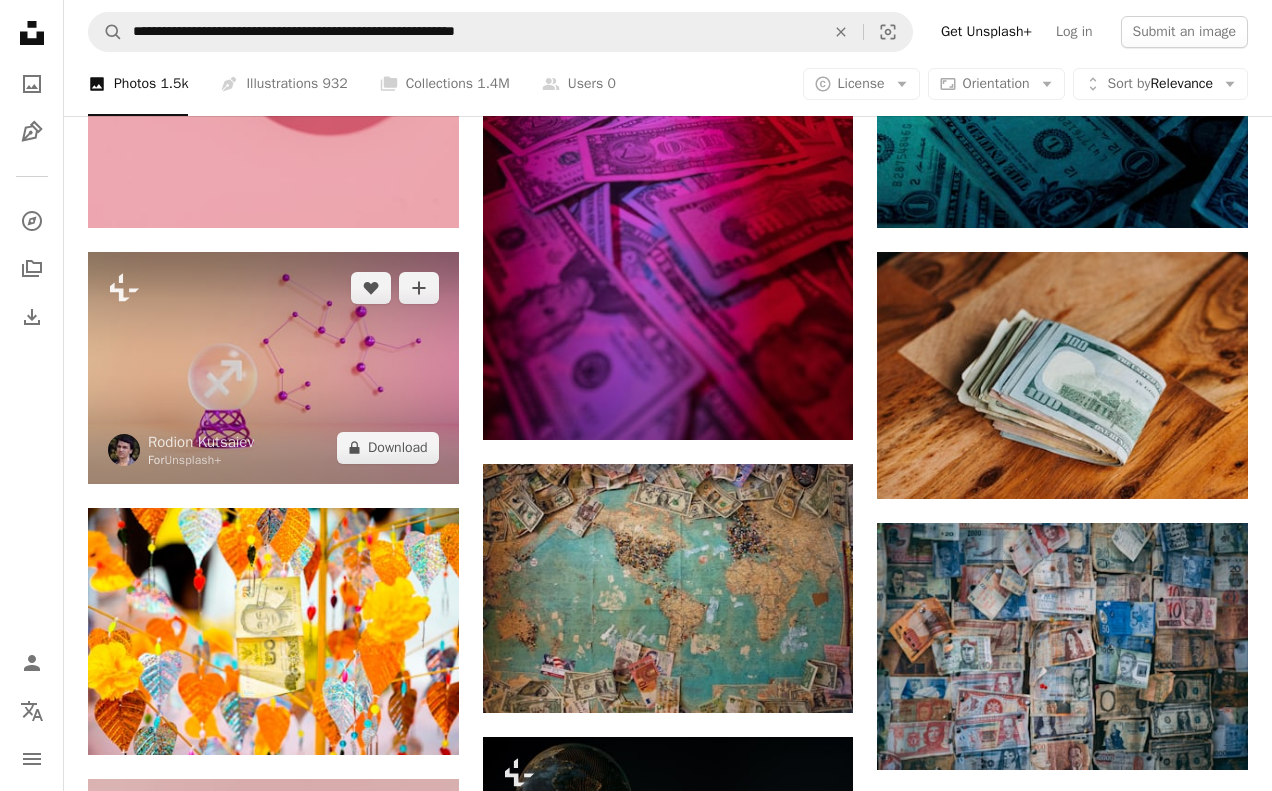 click at bounding box center [273, 368] 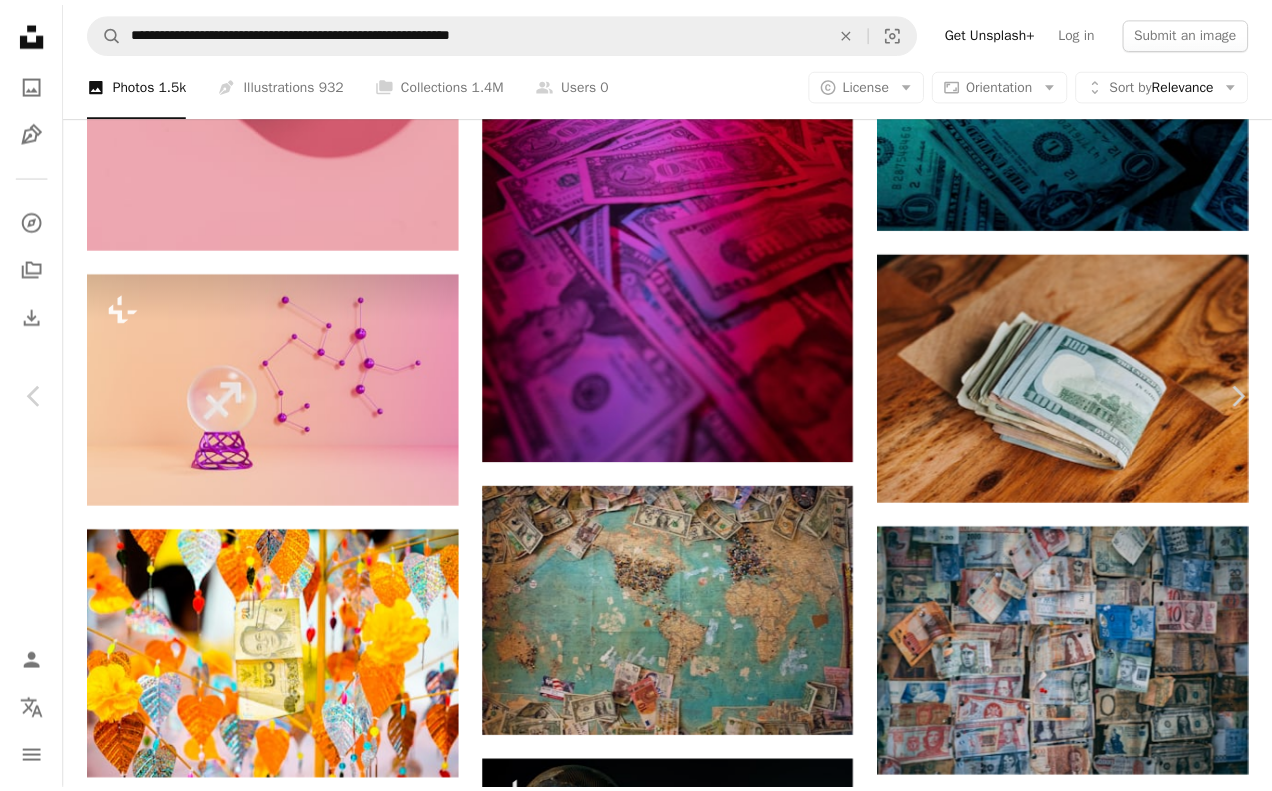 scroll, scrollTop: 1499, scrollLeft: 0, axis: vertical 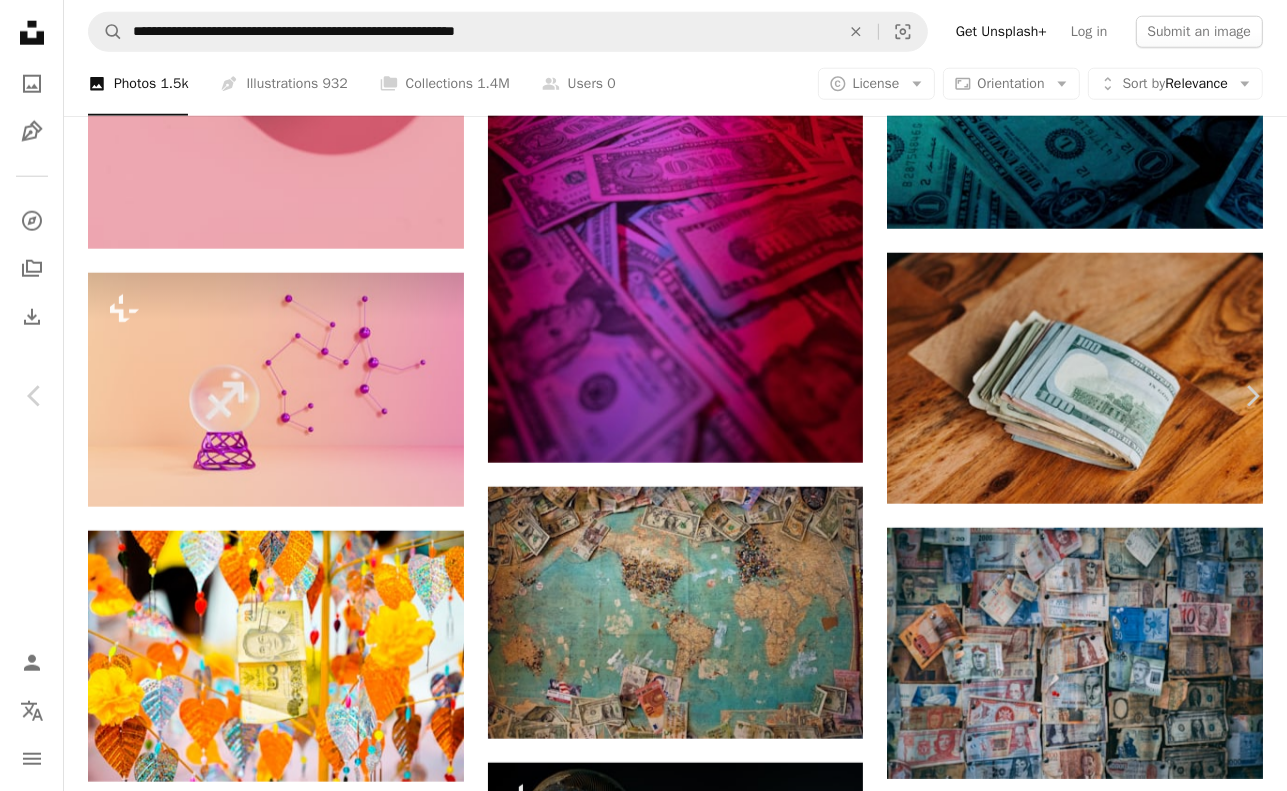 click on "An X shape" at bounding box center (20, 20) 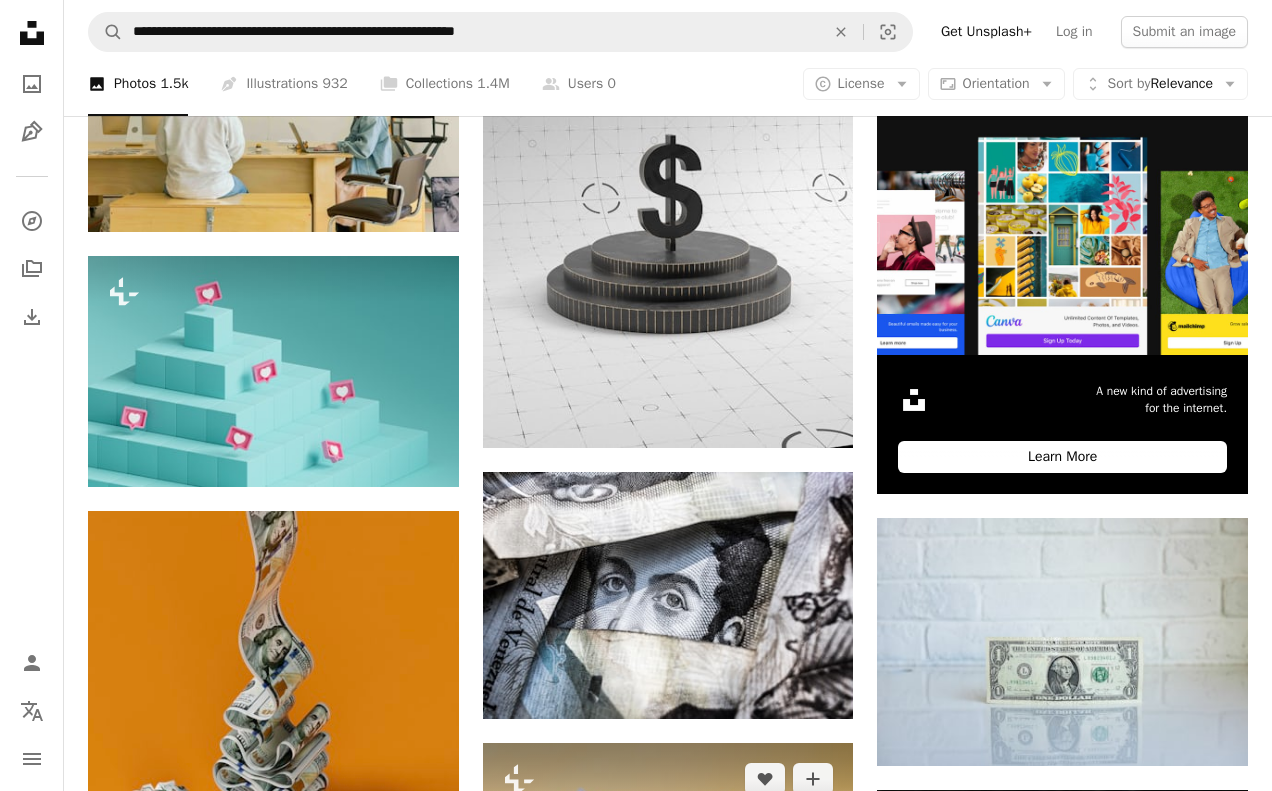 scroll, scrollTop: 900, scrollLeft: 0, axis: vertical 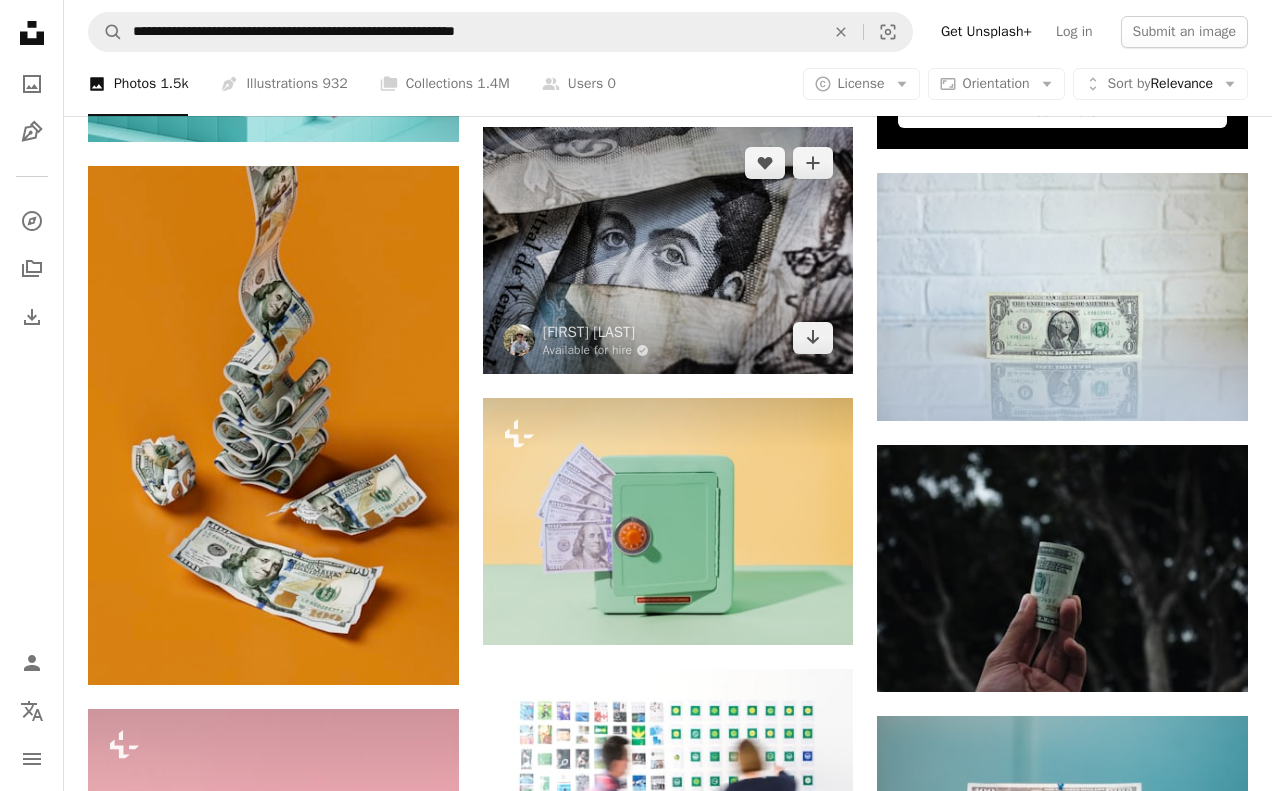 click at bounding box center (668, 250) 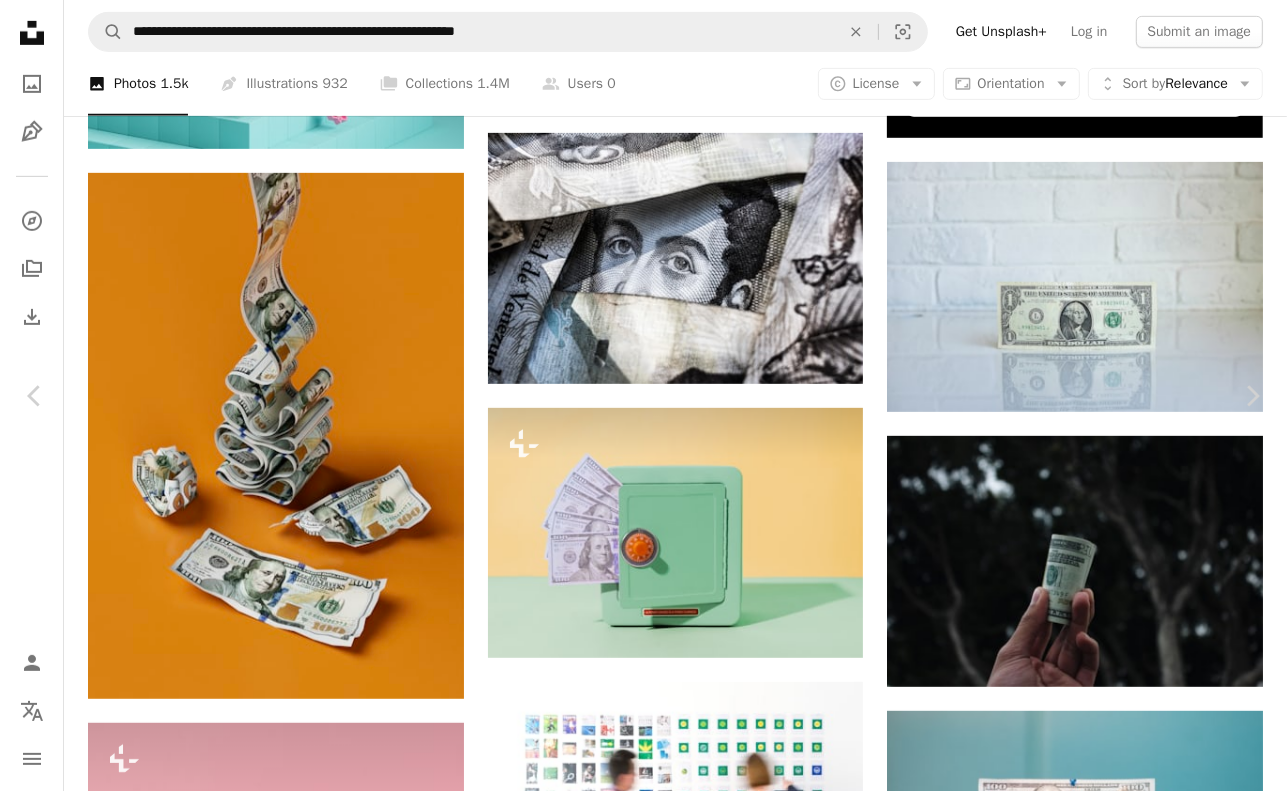 drag, startPoint x: 533, startPoint y: 375, endPoint x: 47, endPoint y: 24, distance: 599.4973 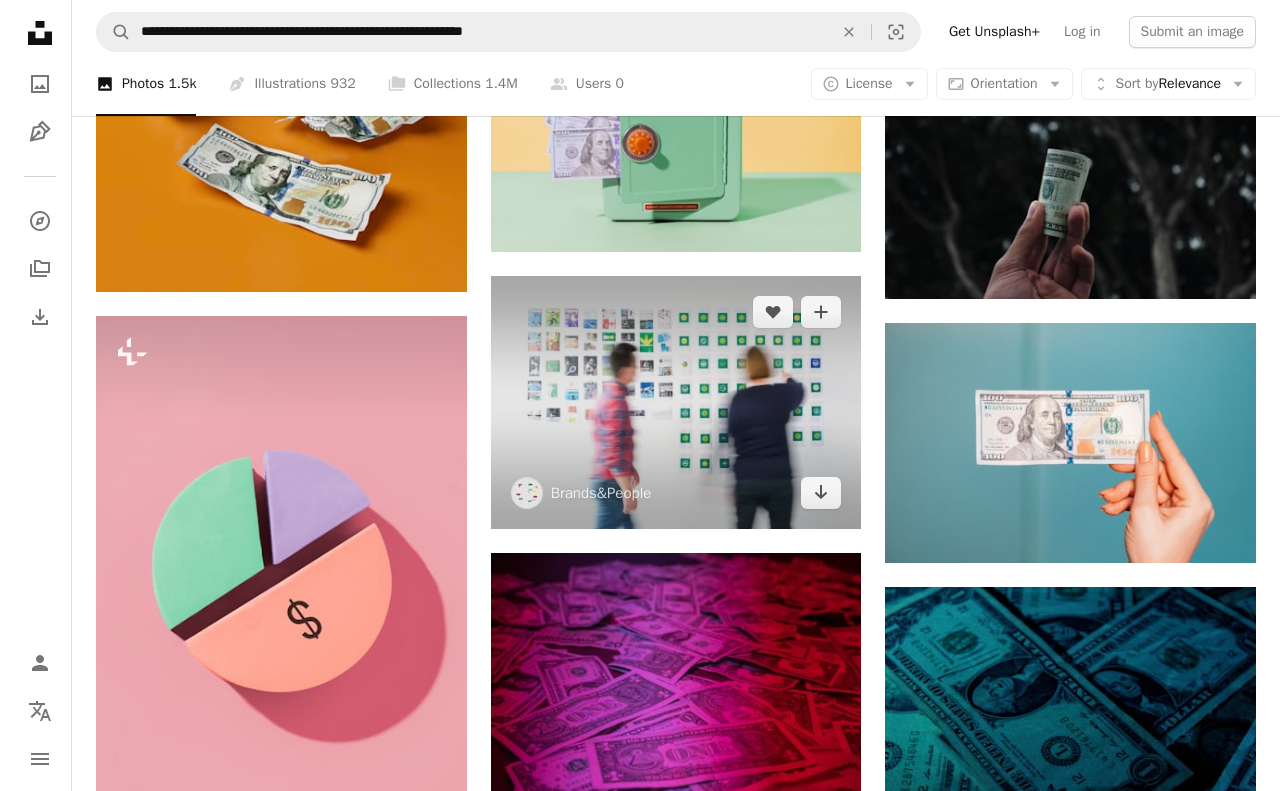 scroll, scrollTop: 1300, scrollLeft: 0, axis: vertical 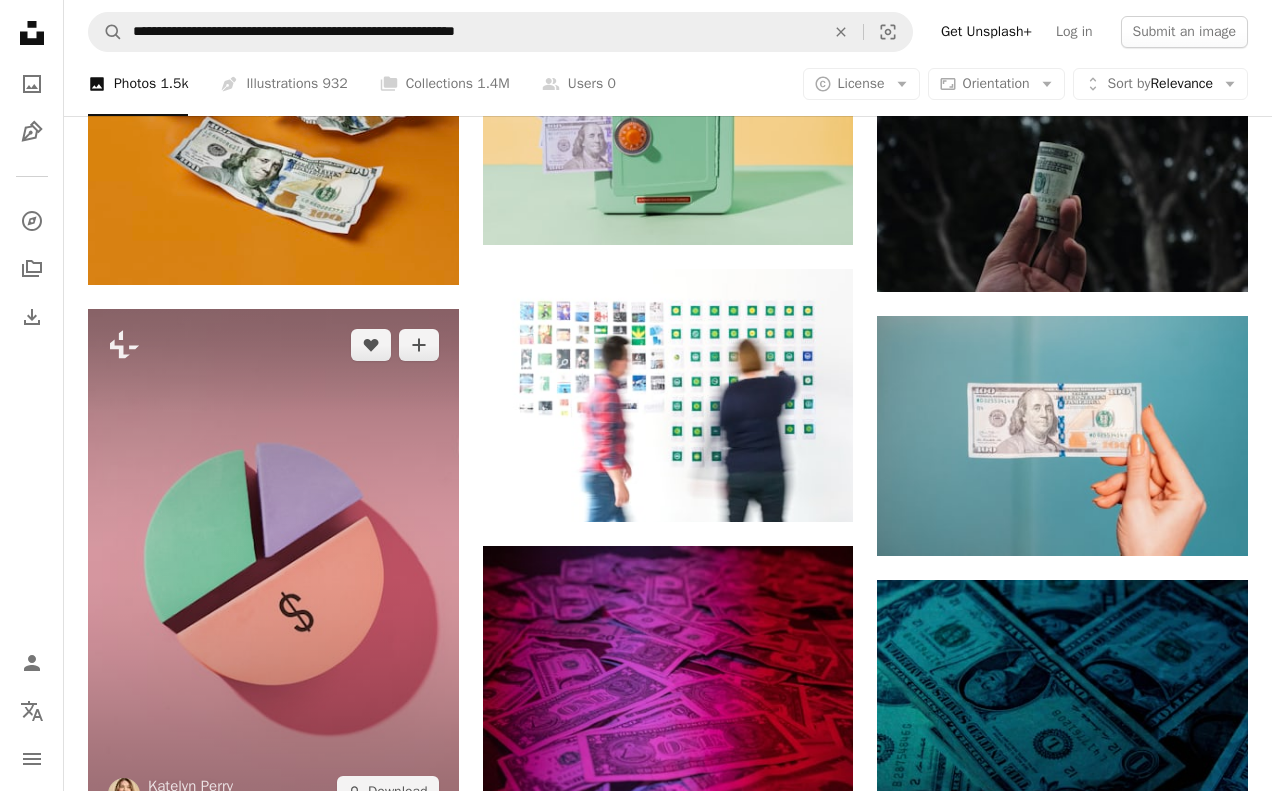 click at bounding box center (273, 568) 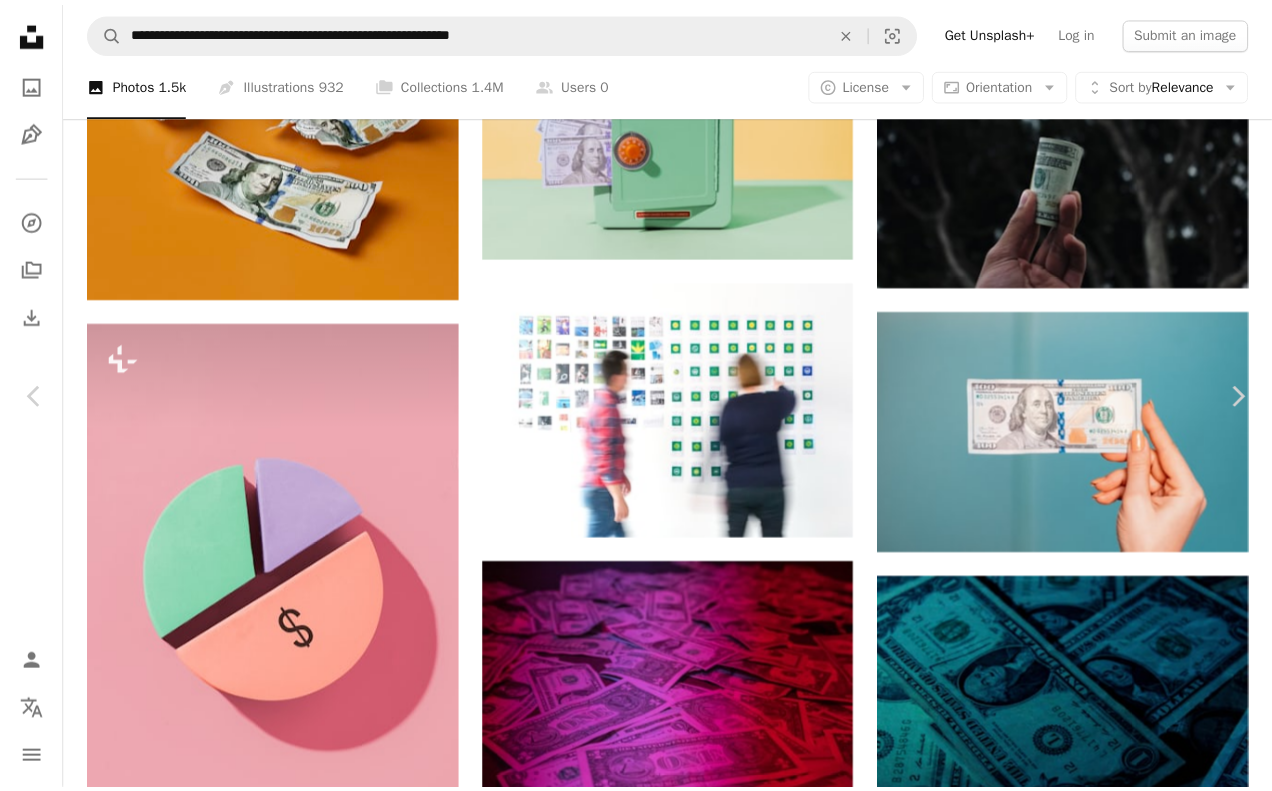 scroll, scrollTop: 3489, scrollLeft: 0, axis: vertical 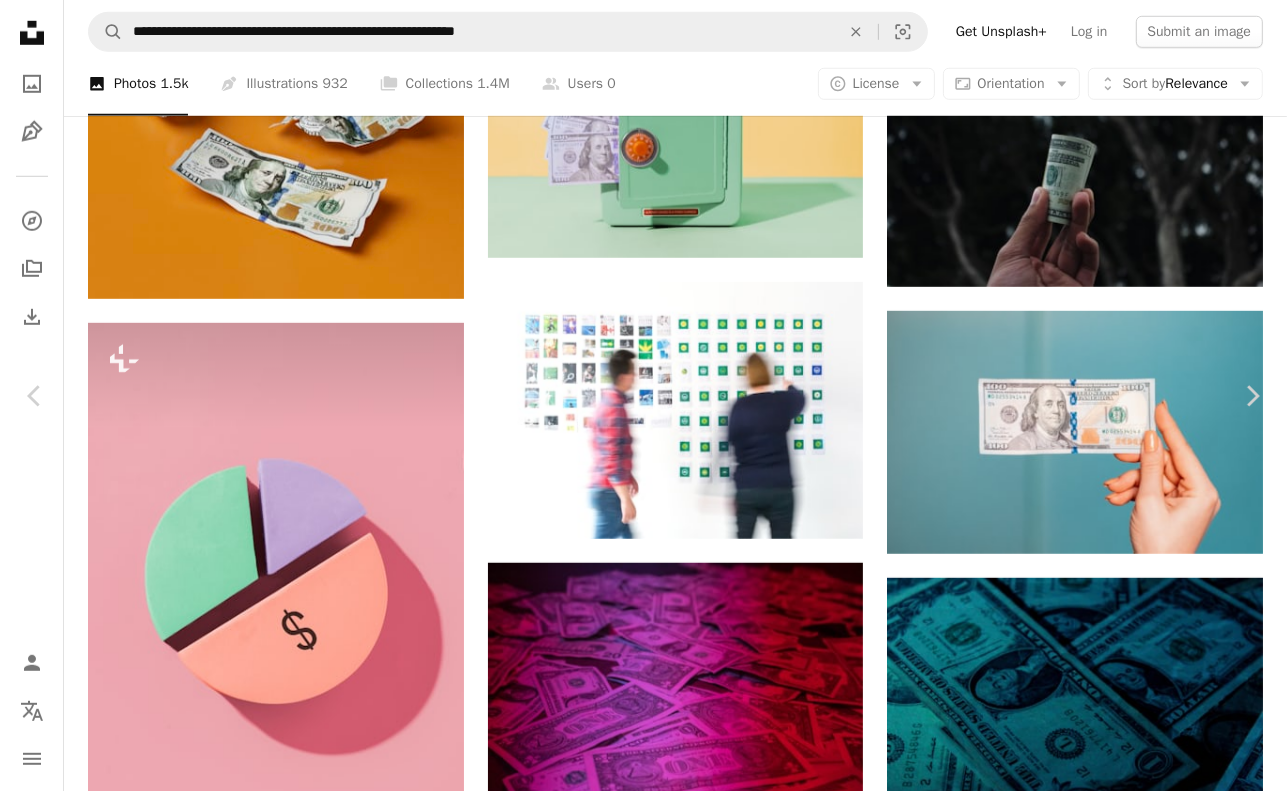 click on "An X shape" at bounding box center (20, 20) 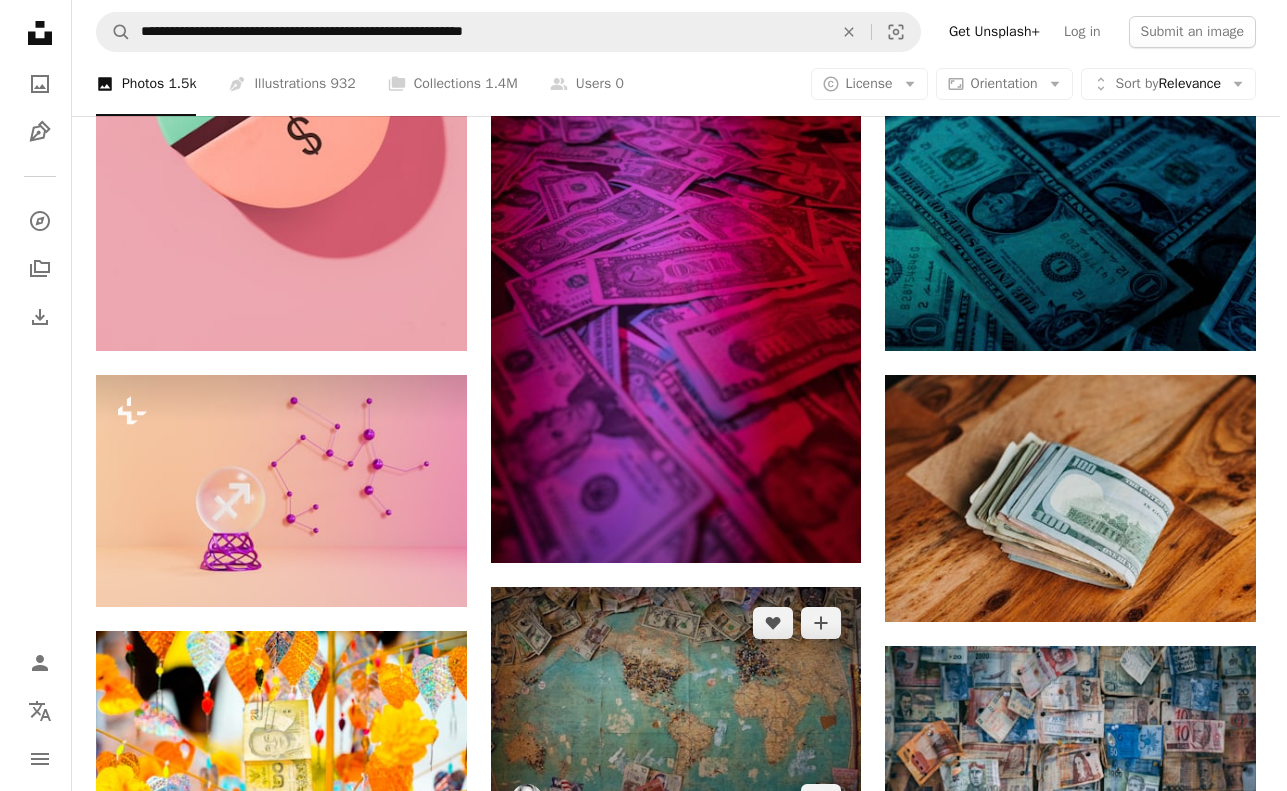 scroll, scrollTop: 1900, scrollLeft: 0, axis: vertical 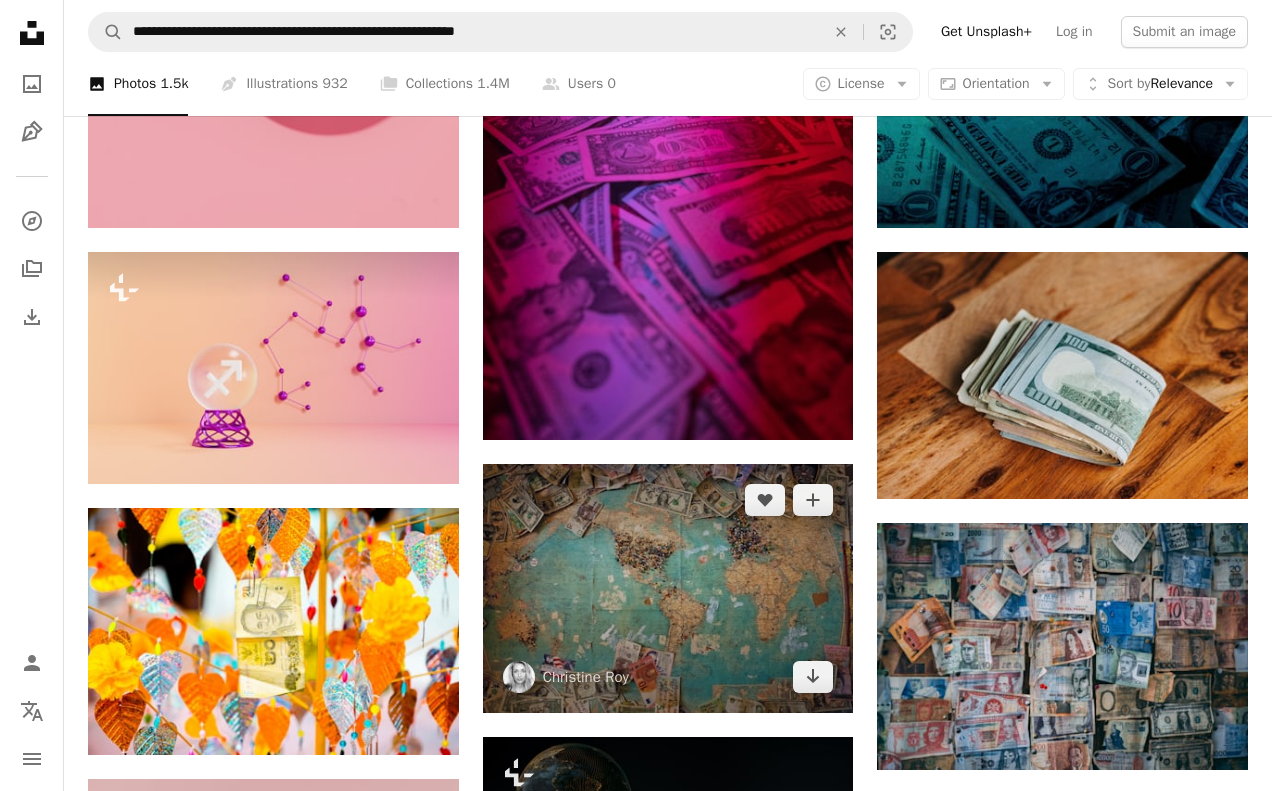 click at bounding box center (668, 588) 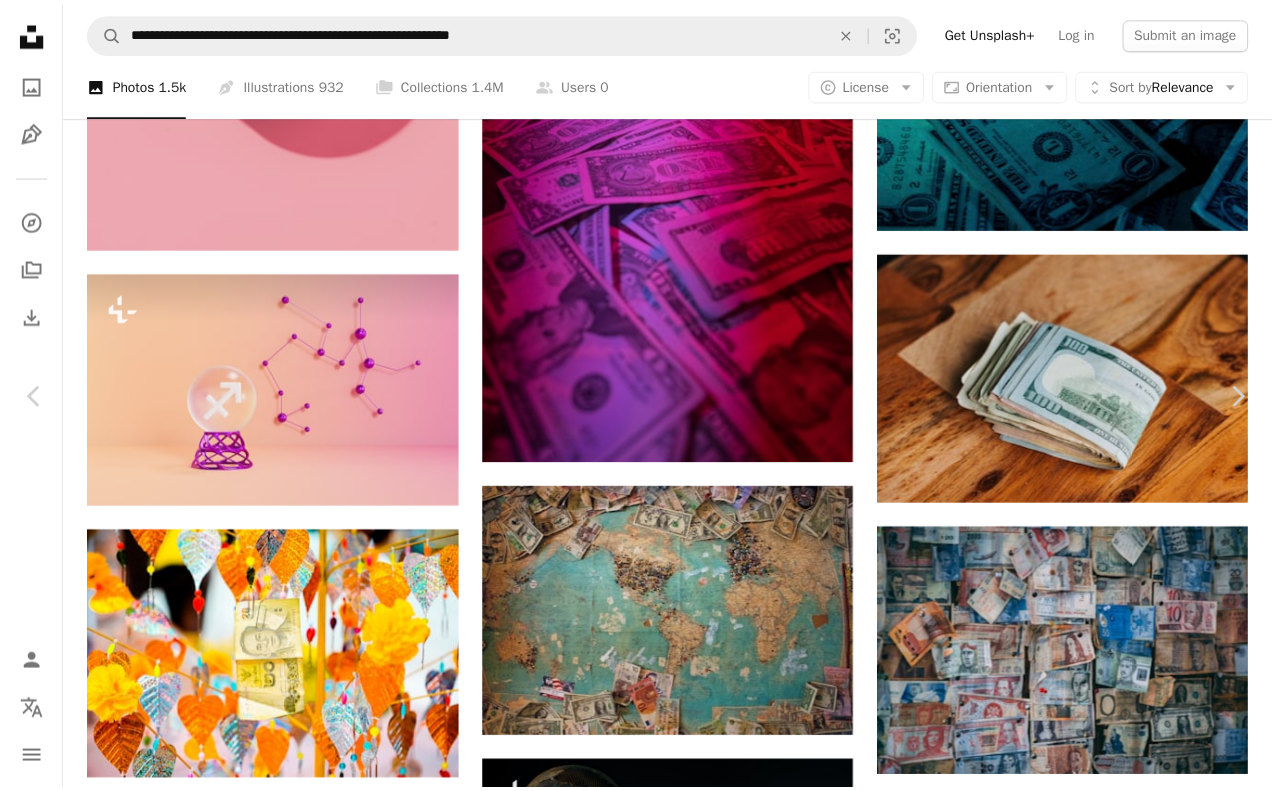 scroll, scrollTop: 2600, scrollLeft: 0, axis: vertical 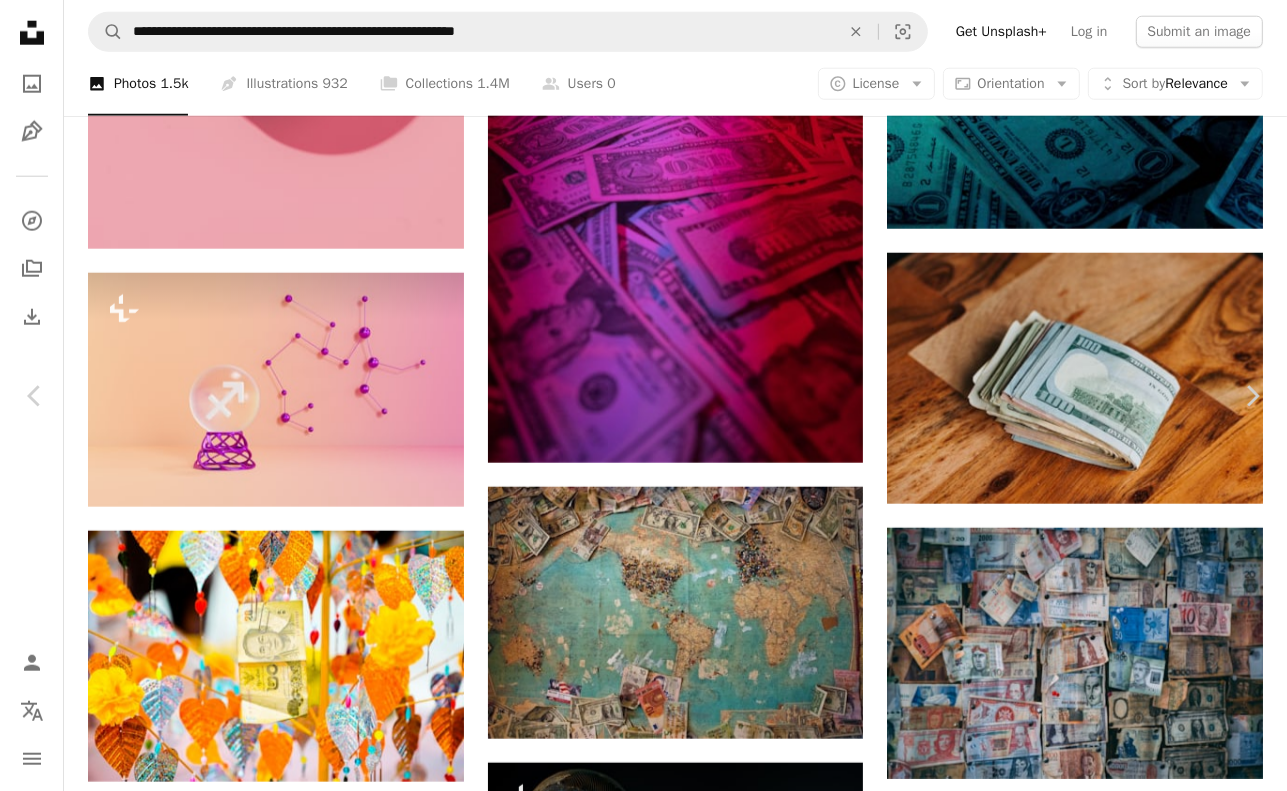 click on "An X shape" at bounding box center [20, 20] 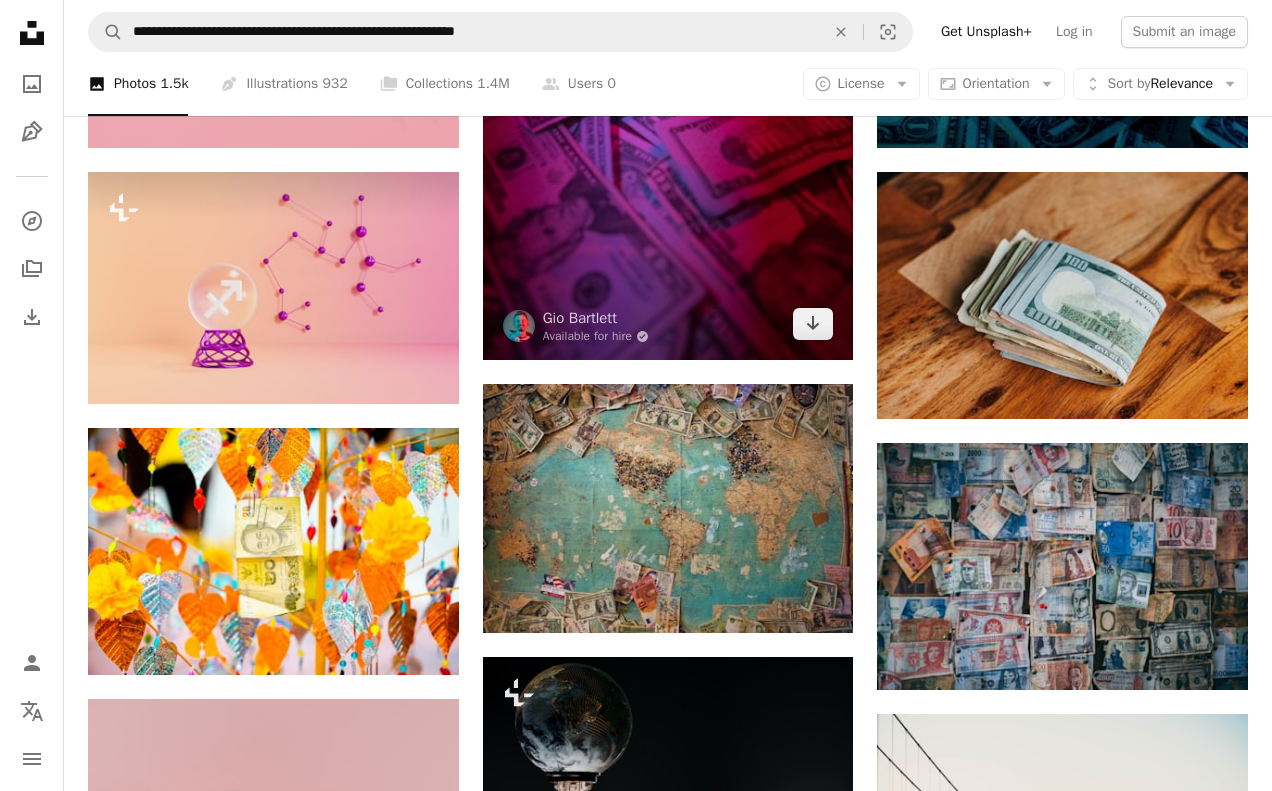 scroll, scrollTop: 2000, scrollLeft: 0, axis: vertical 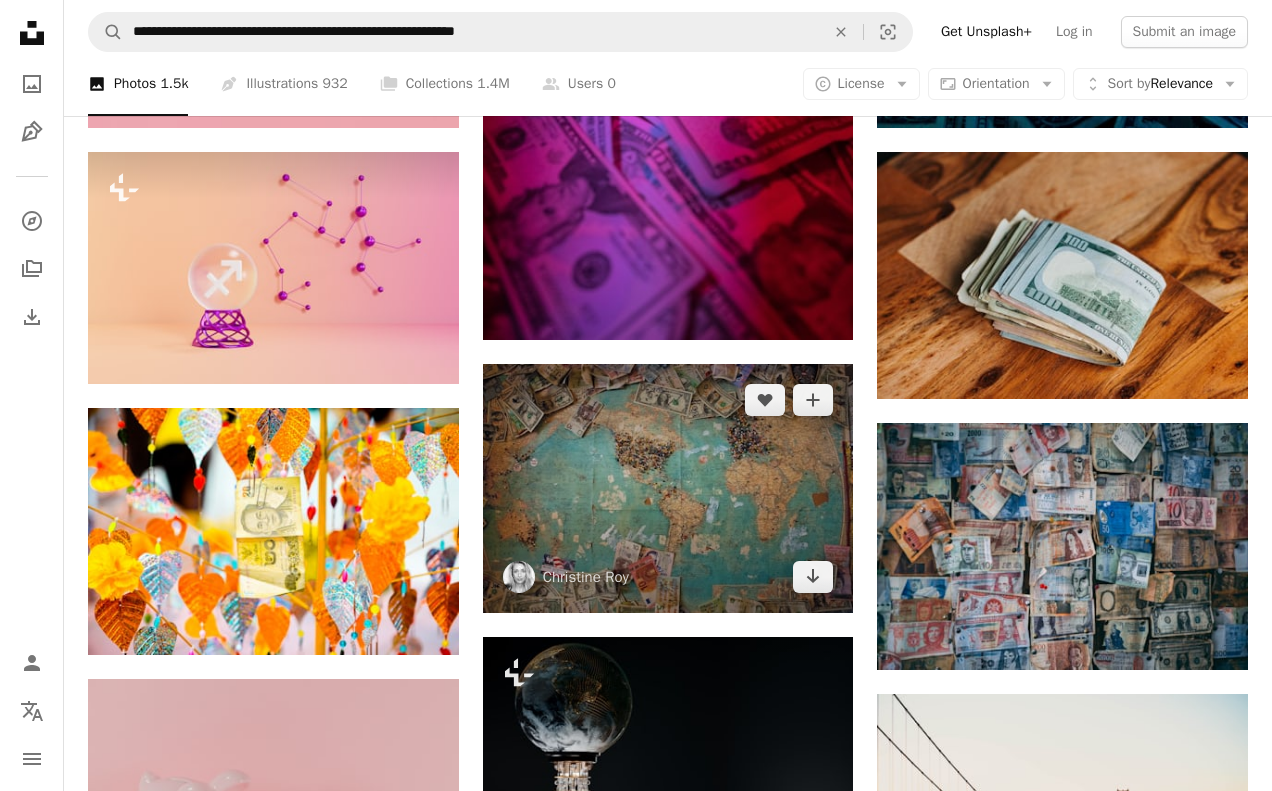 click at bounding box center [668, 488] 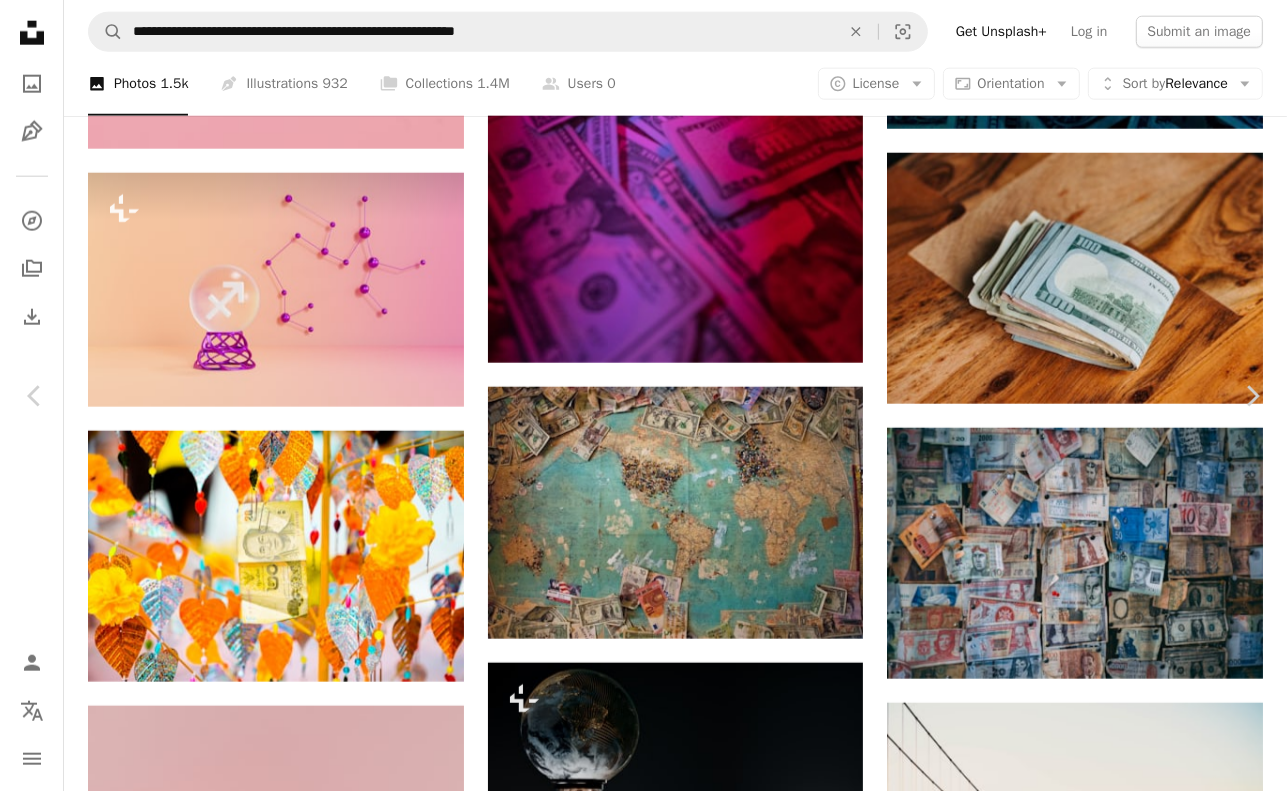 click on "Download free" at bounding box center (1088, 4967) 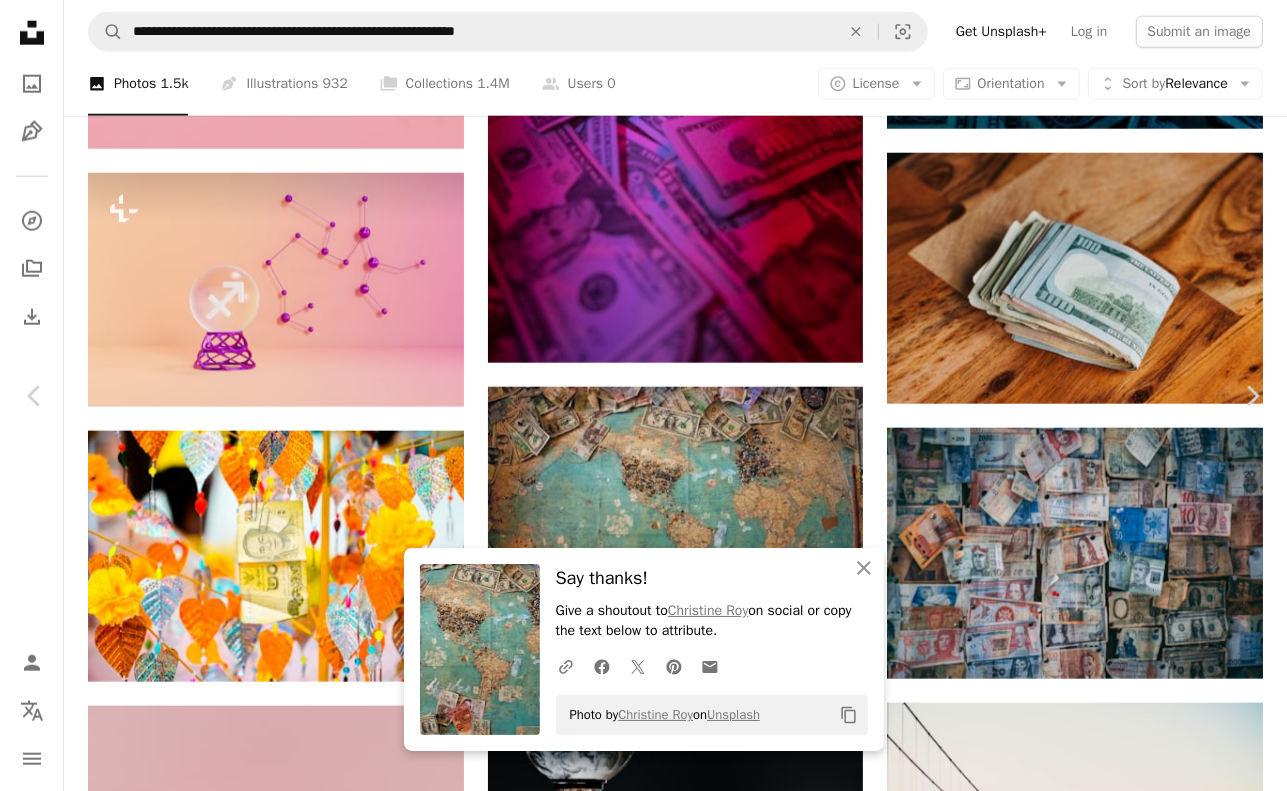 click on "Chevron down" 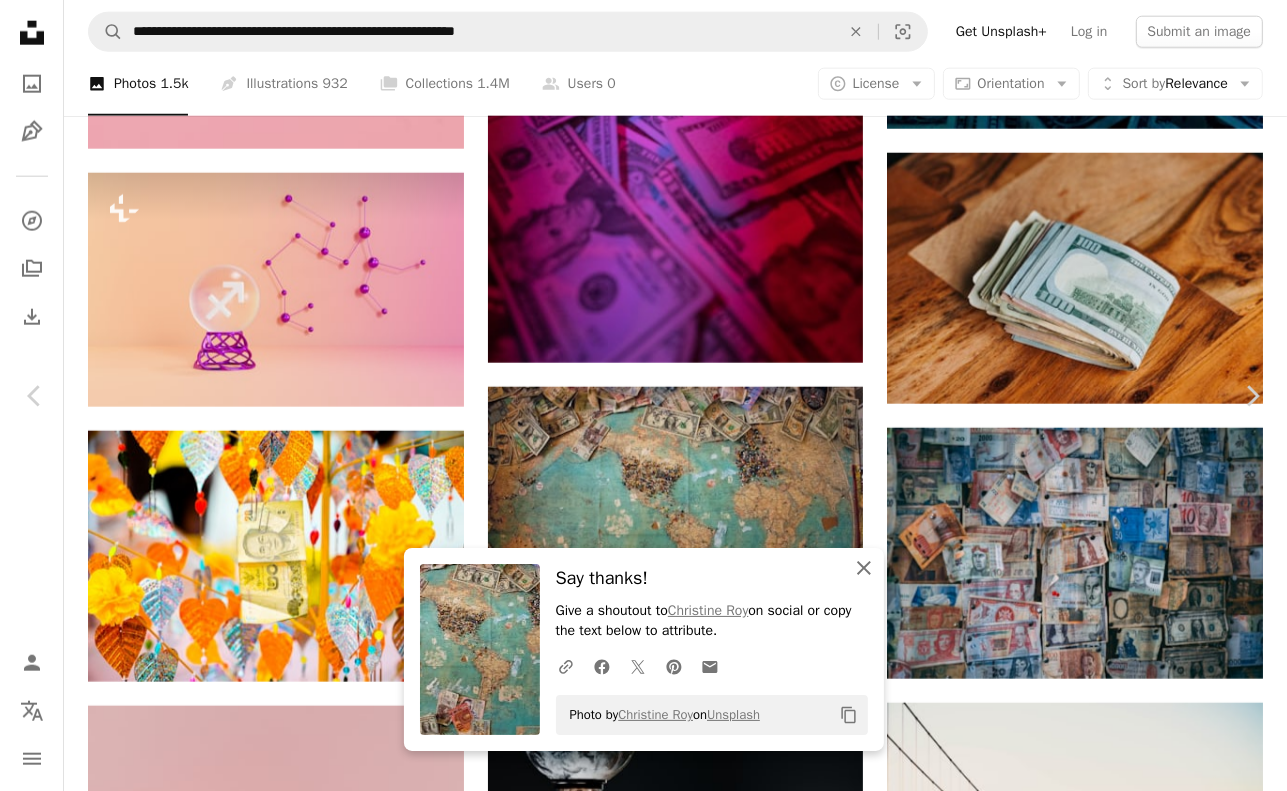 click on "An X shape" 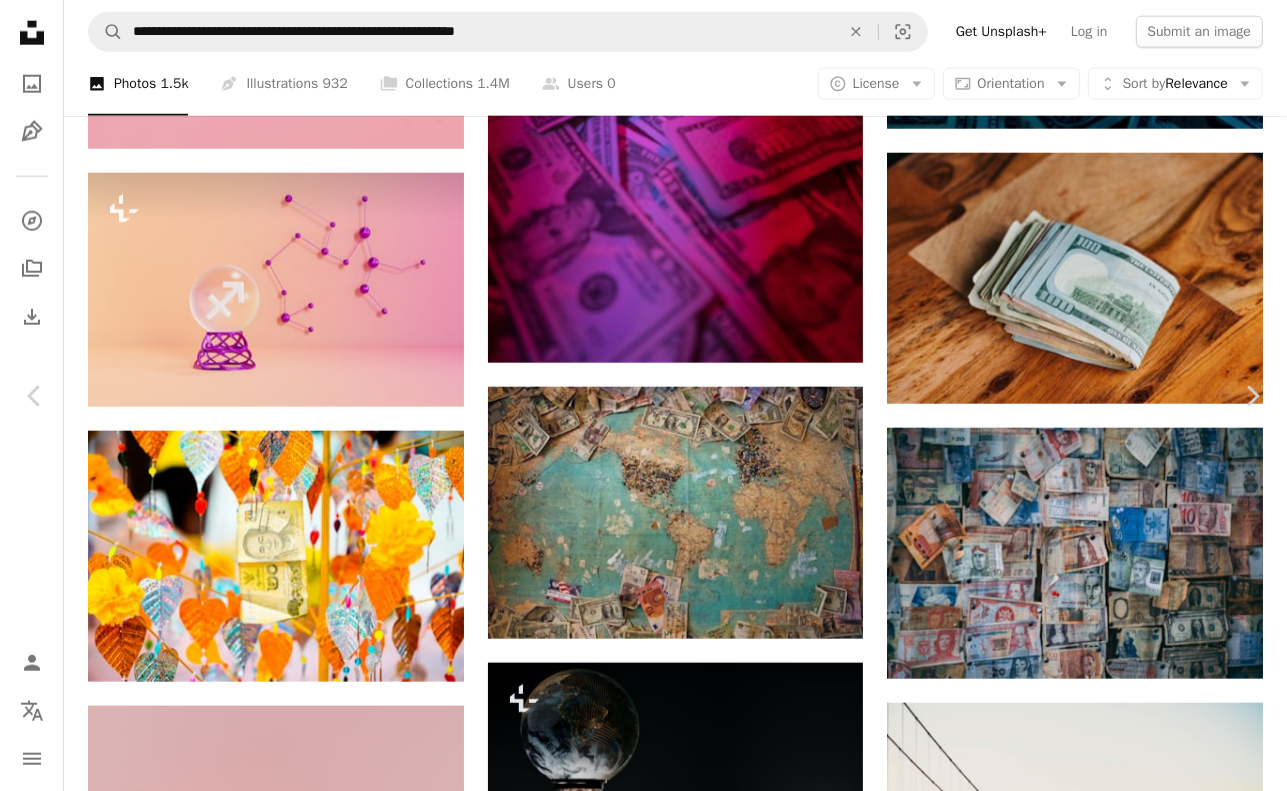 click on "Chevron down" 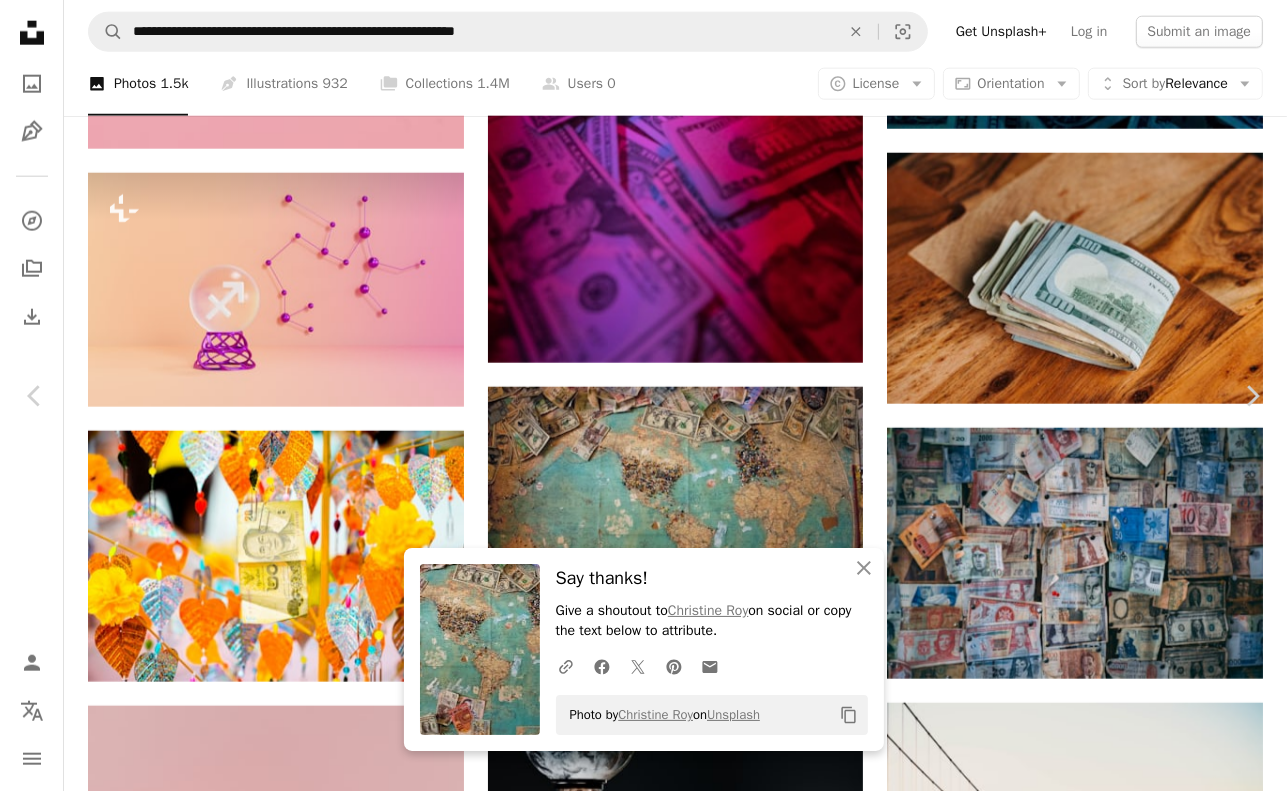 click on "An X shape" at bounding box center [20, 20] 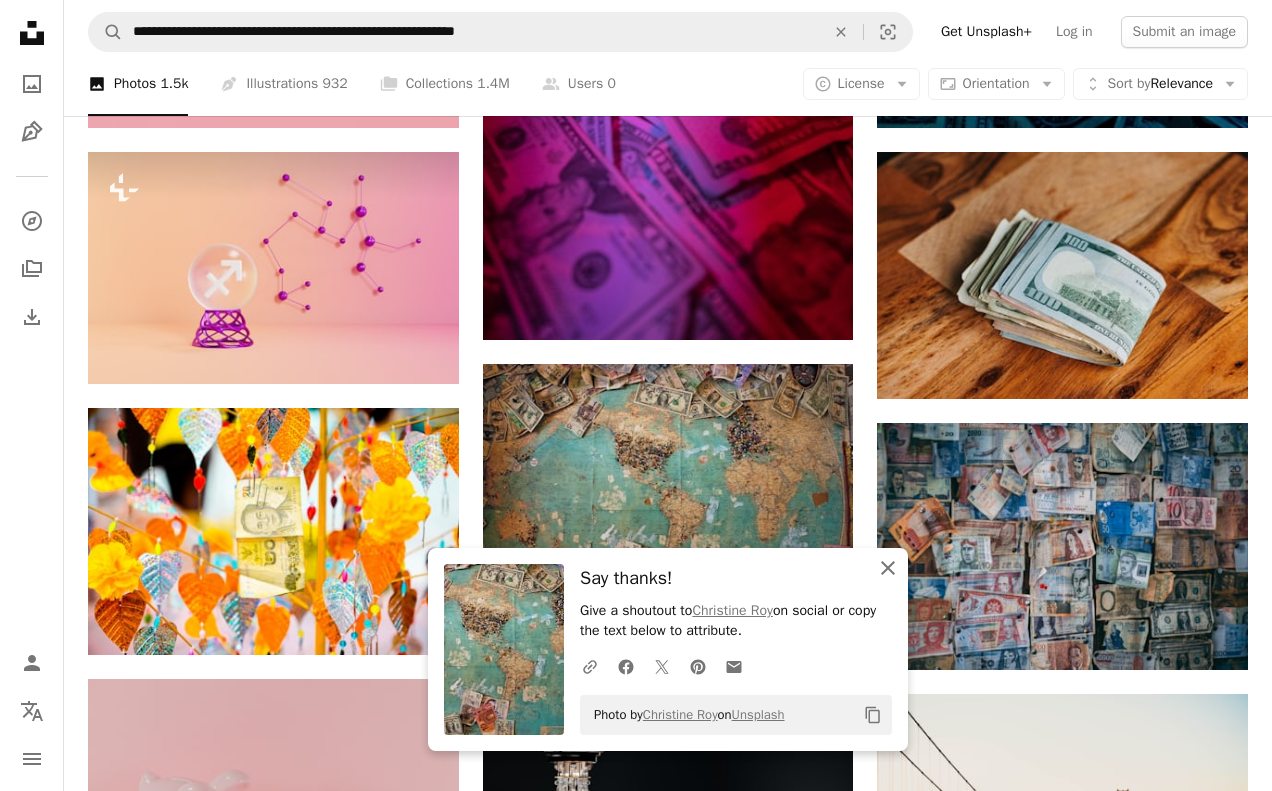 click on "An X shape" 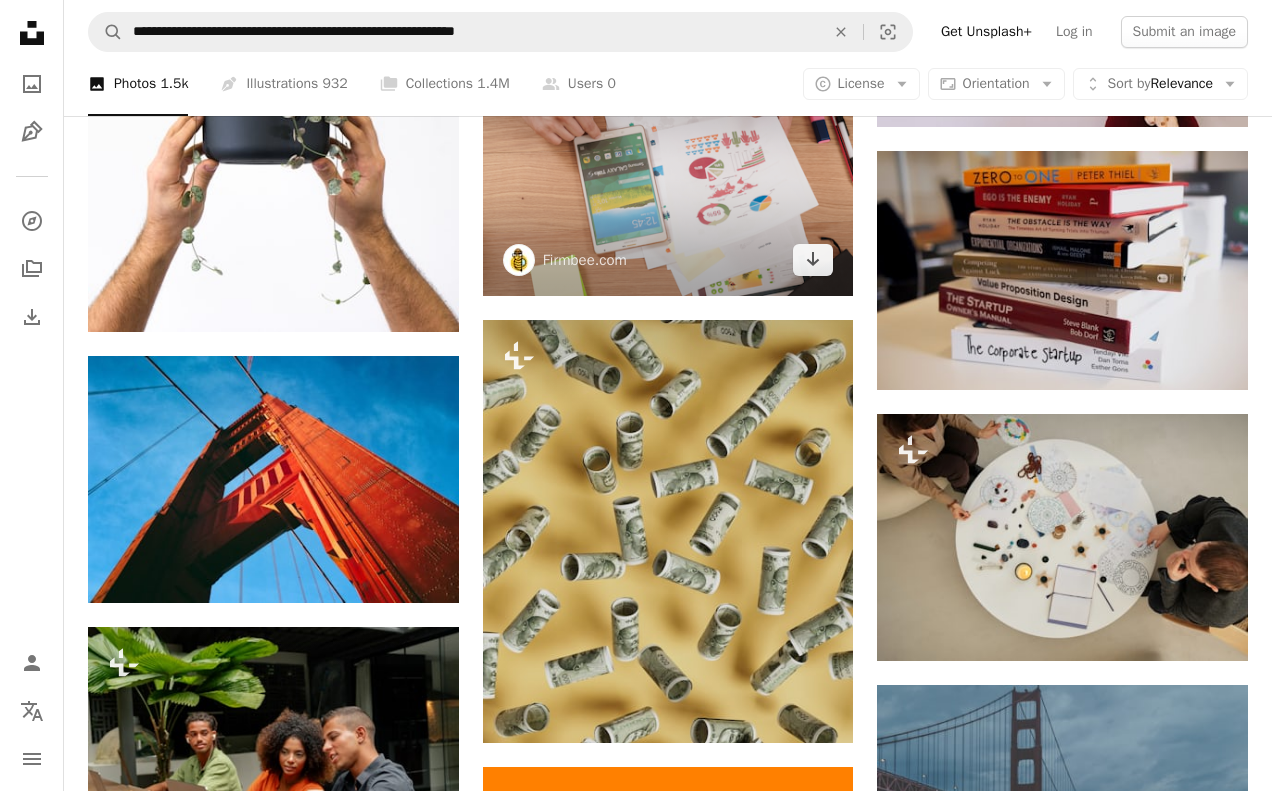 scroll, scrollTop: 3000, scrollLeft: 0, axis: vertical 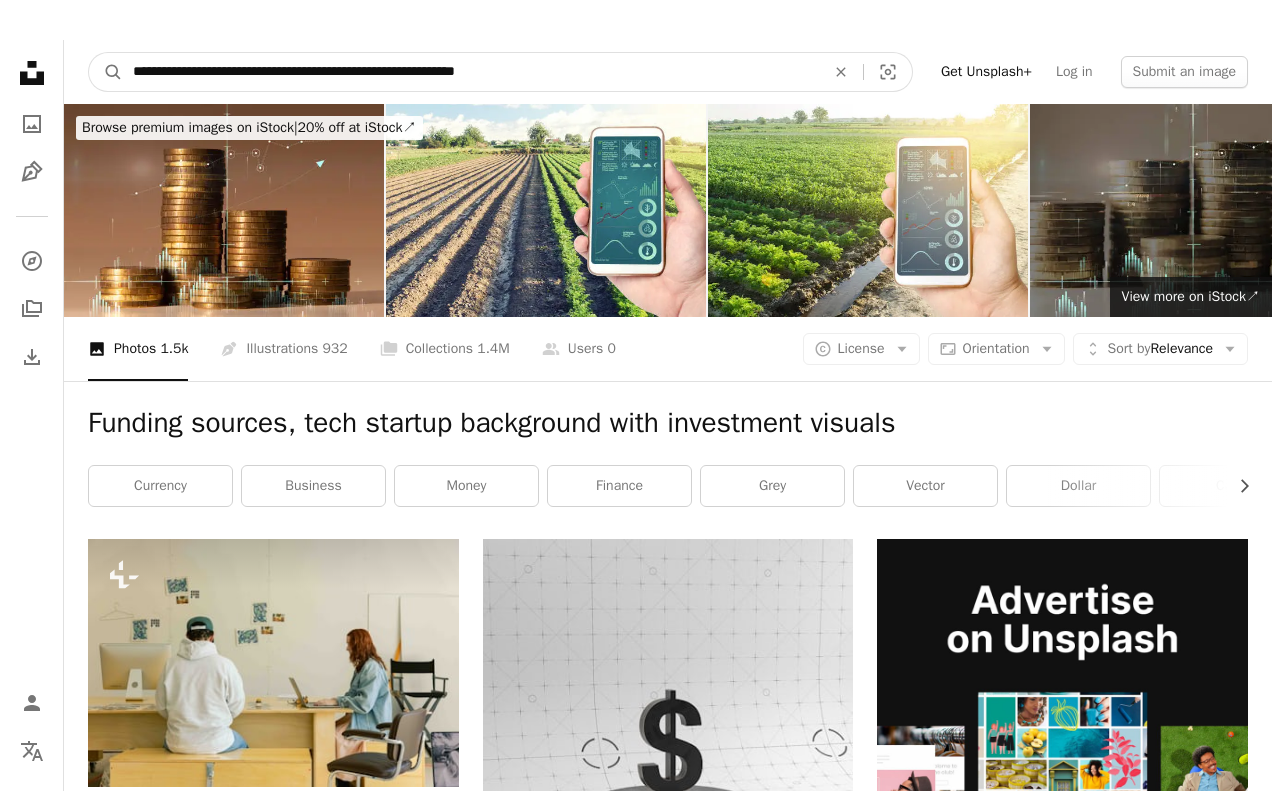 click on "**********" at bounding box center [471, 72] 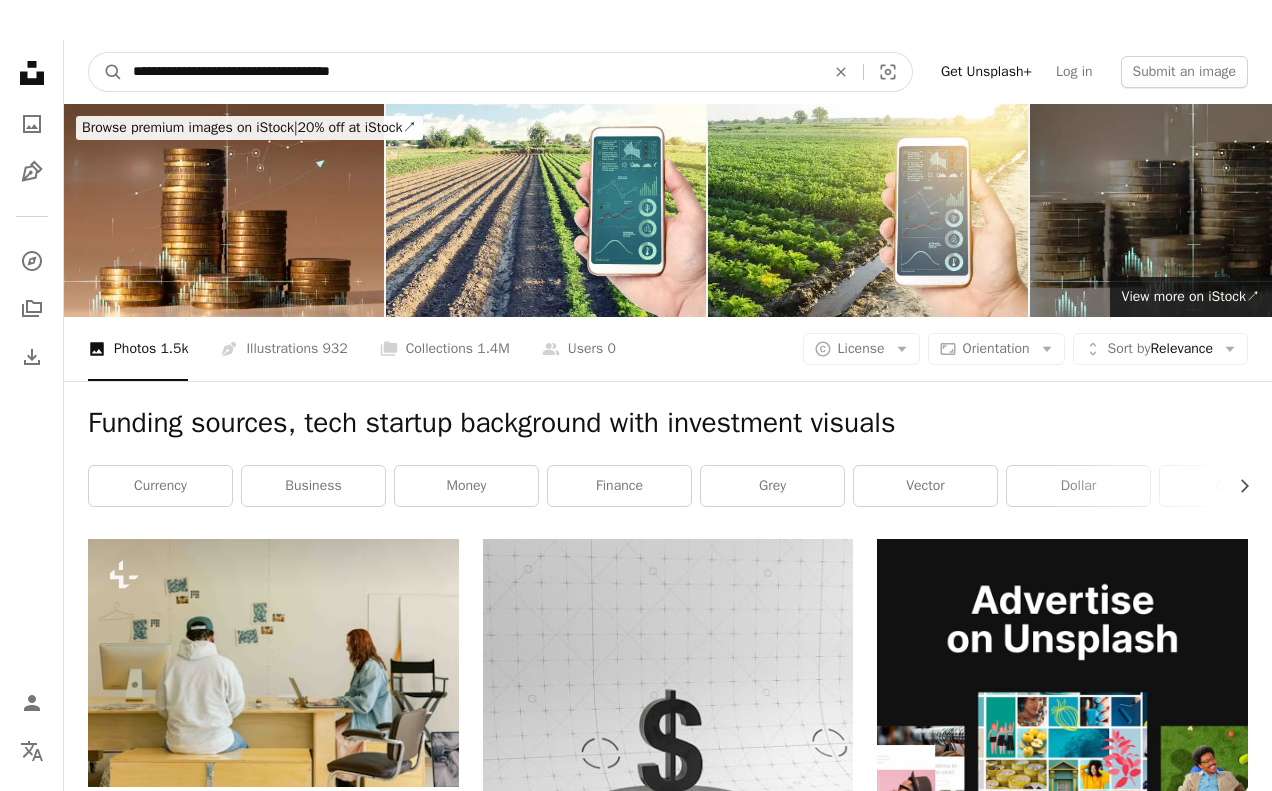 click on "**********" at bounding box center (471, 72) 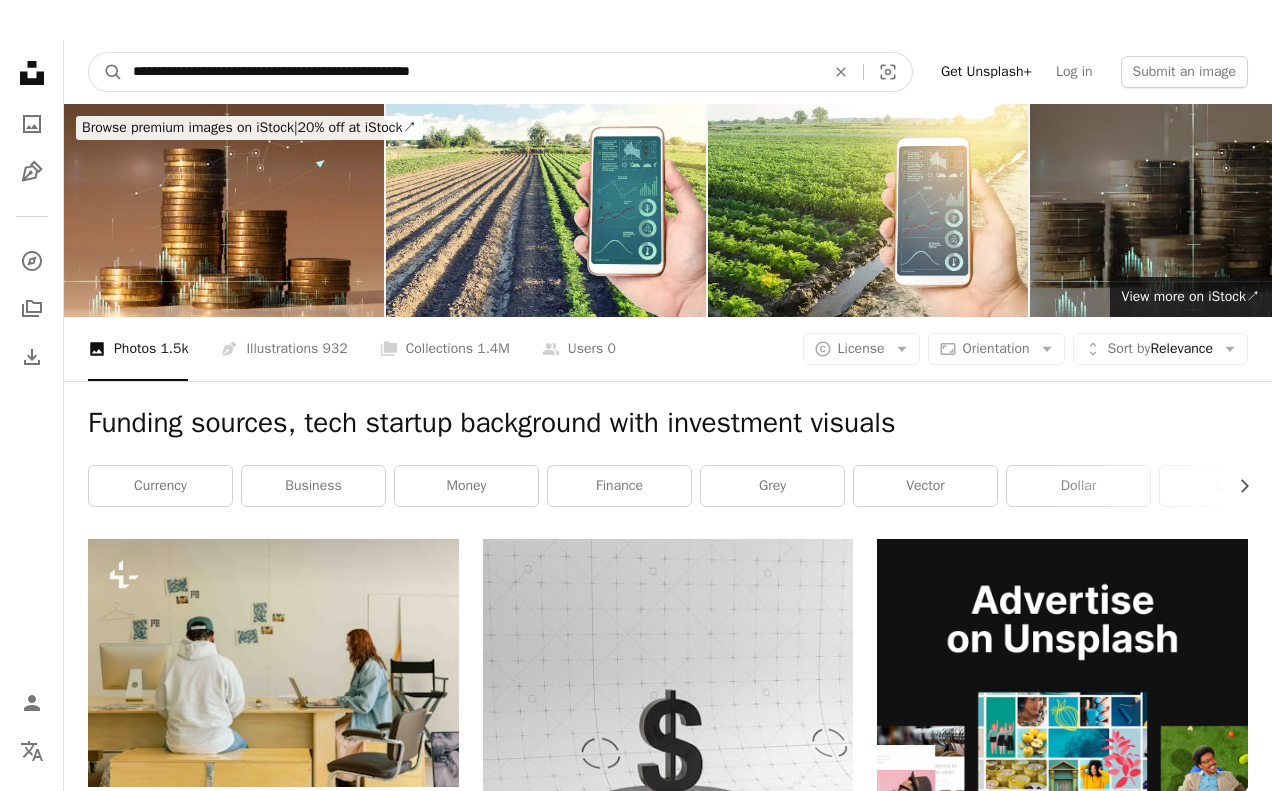 type on "**********" 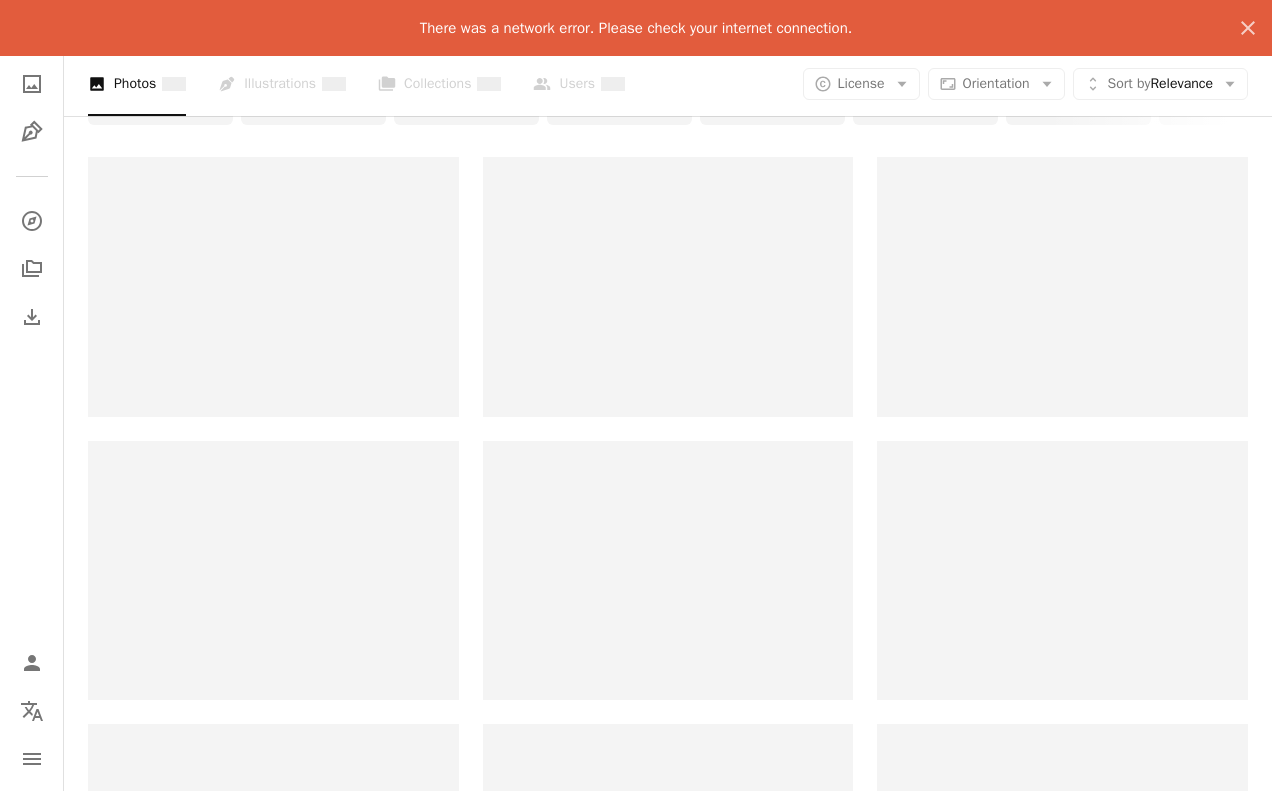 scroll, scrollTop: 300, scrollLeft: 0, axis: vertical 